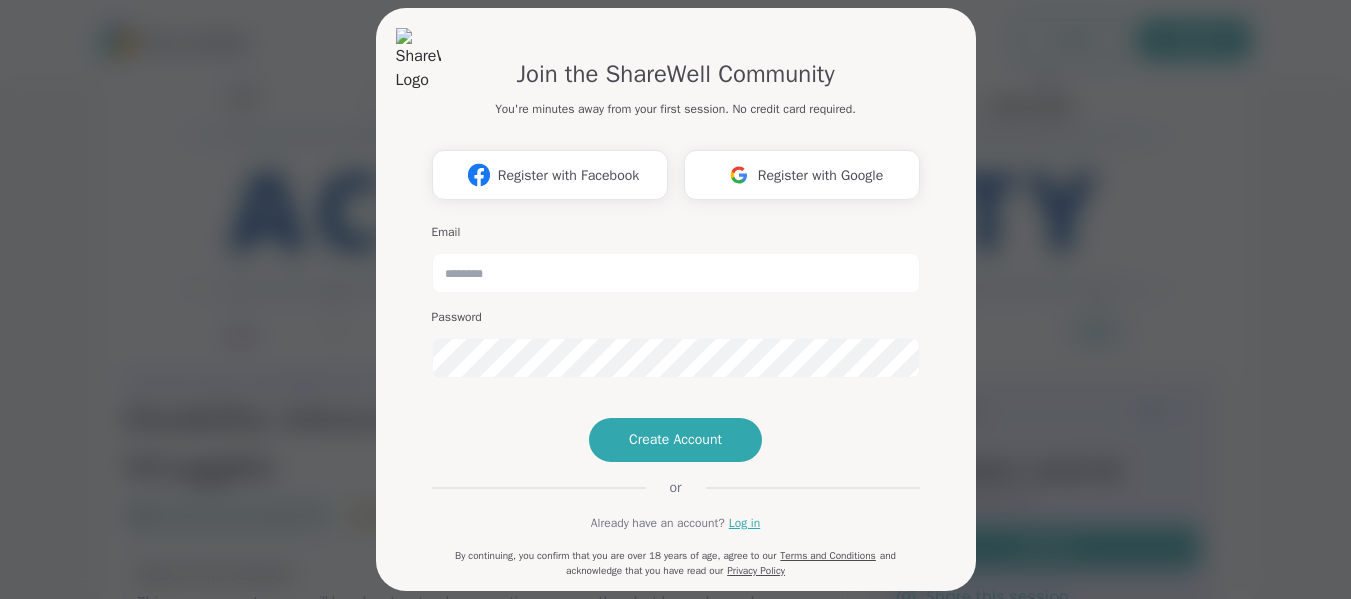 scroll, scrollTop: 0, scrollLeft: 0, axis: both 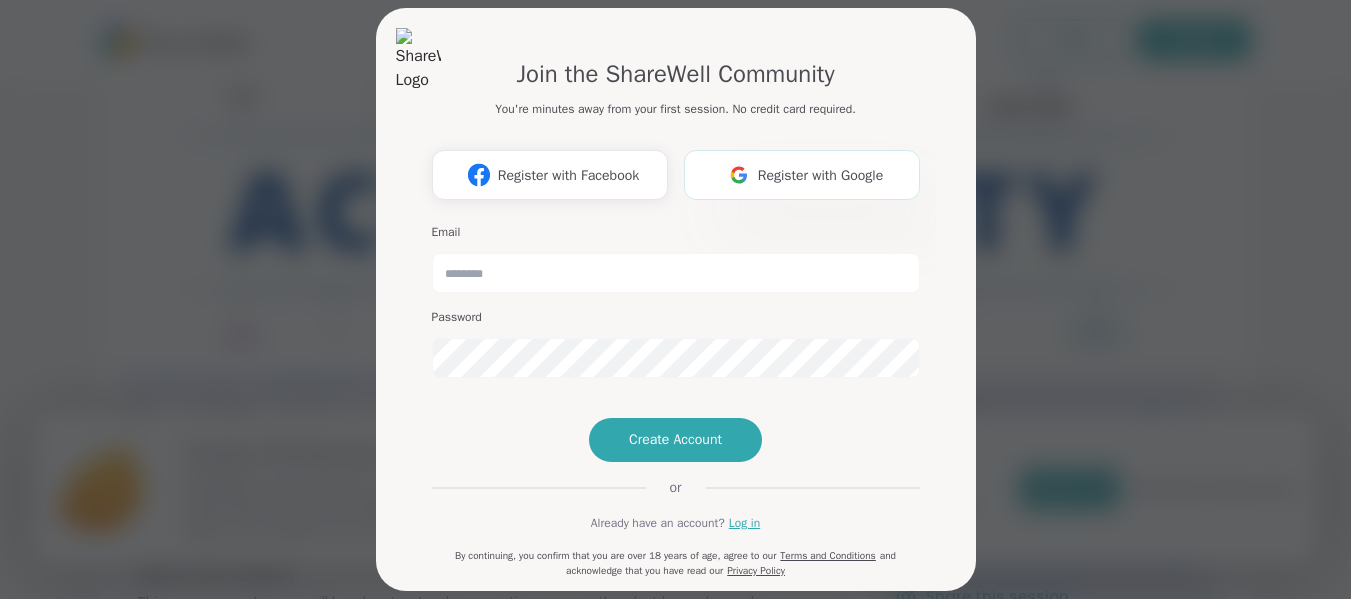 click at bounding box center [739, 174] 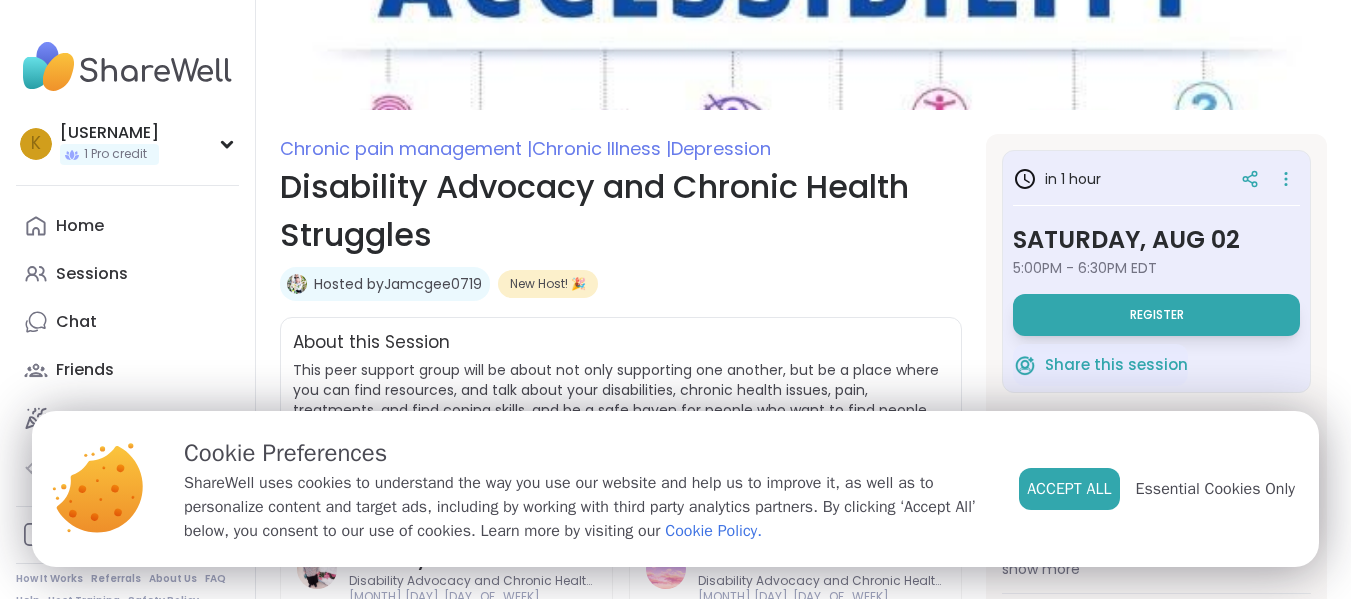 scroll, scrollTop: 200, scrollLeft: 0, axis: vertical 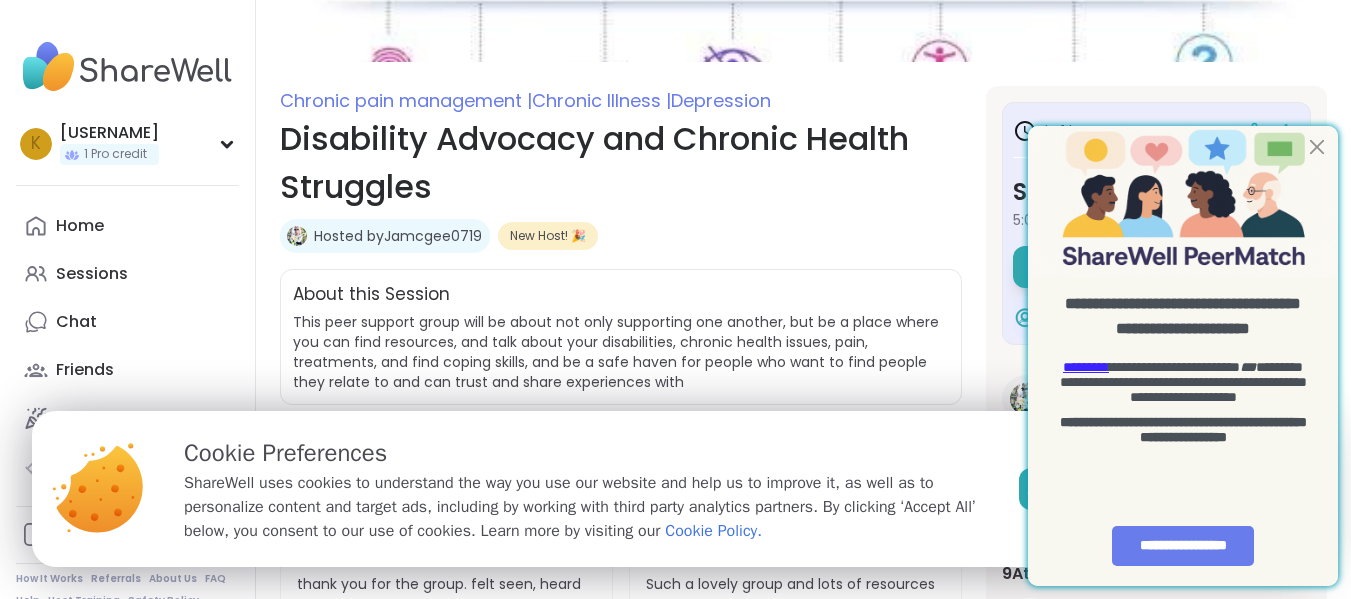 click on "**********" at bounding box center (1185, 356) 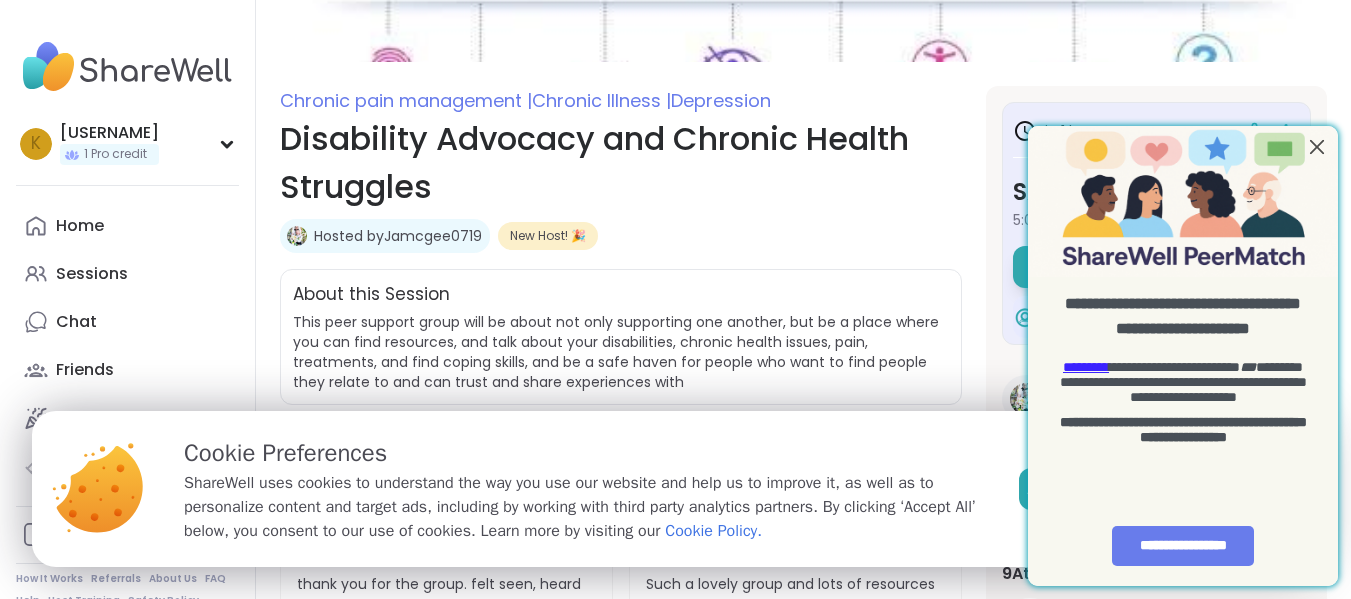 click at bounding box center [1317, 146] 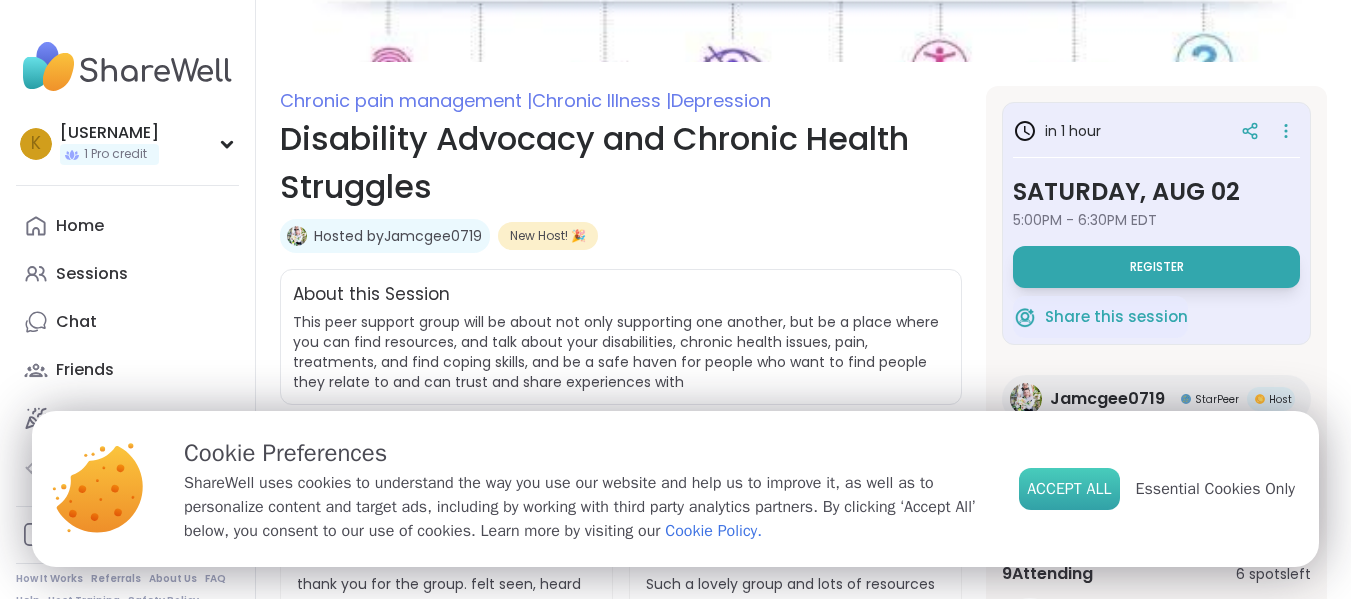 click on "Accept All" at bounding box center [1069, 489] 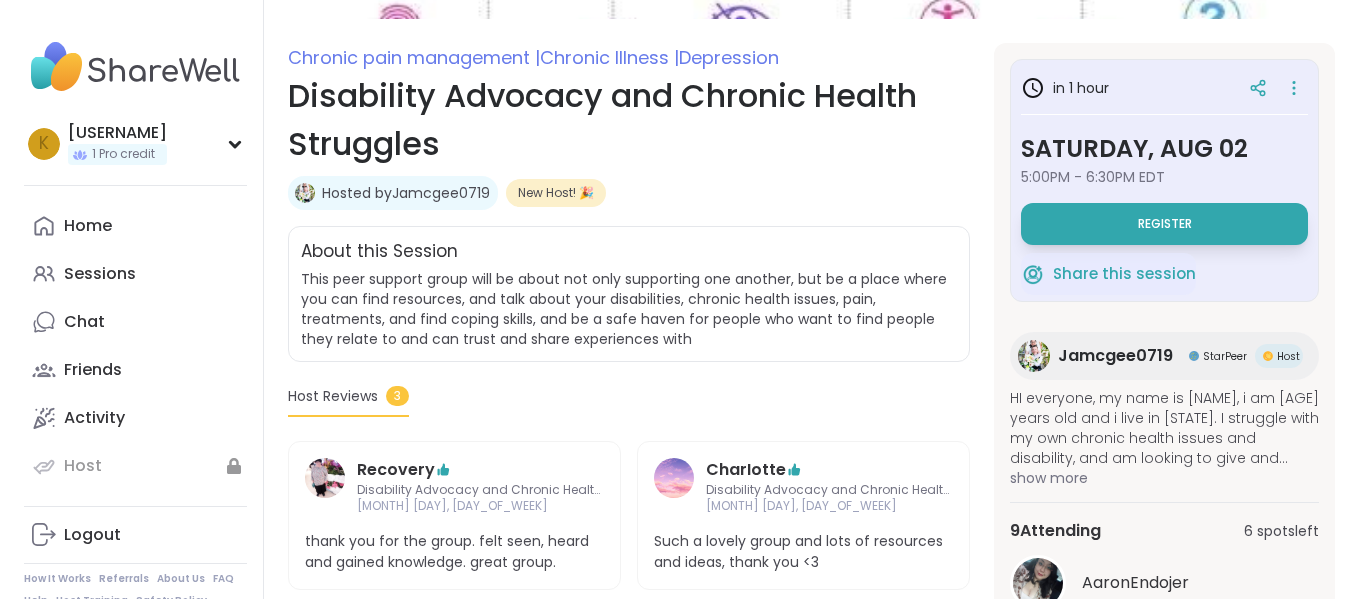 scroll, scrollTop: 235, scrollLeft: 0, axis: vertical 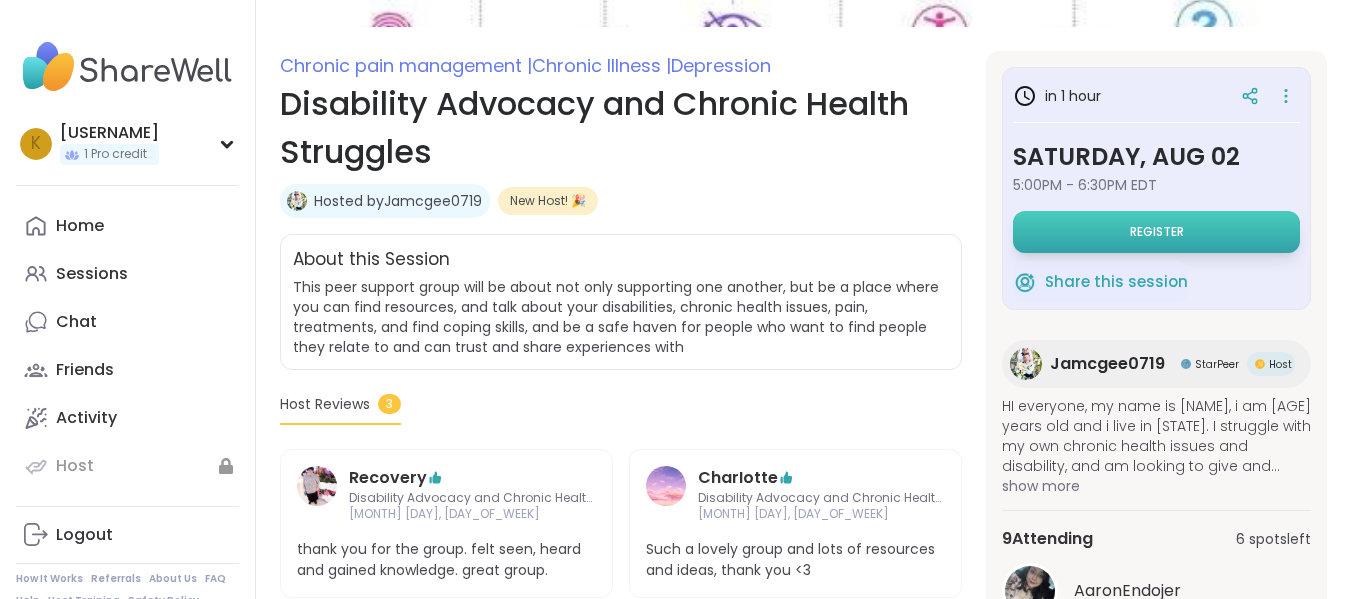 click on "Register" at bounding box center (1156, 232) 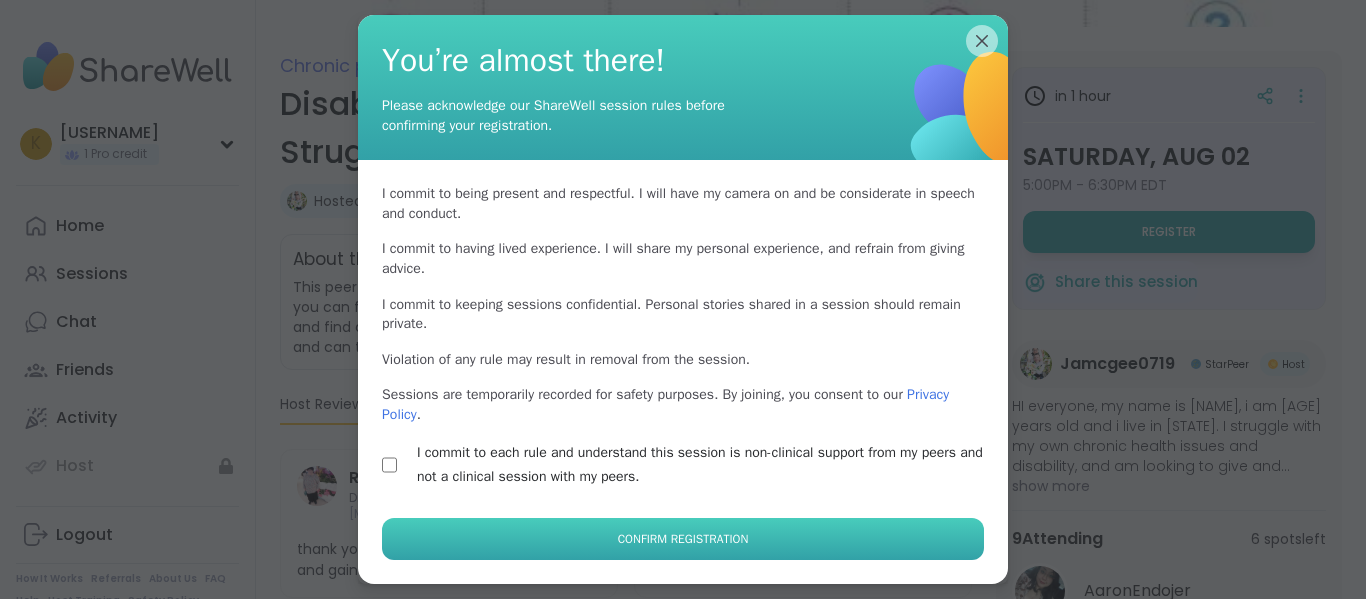 click on "Confirm Registration" at bounding box center [683, 539] 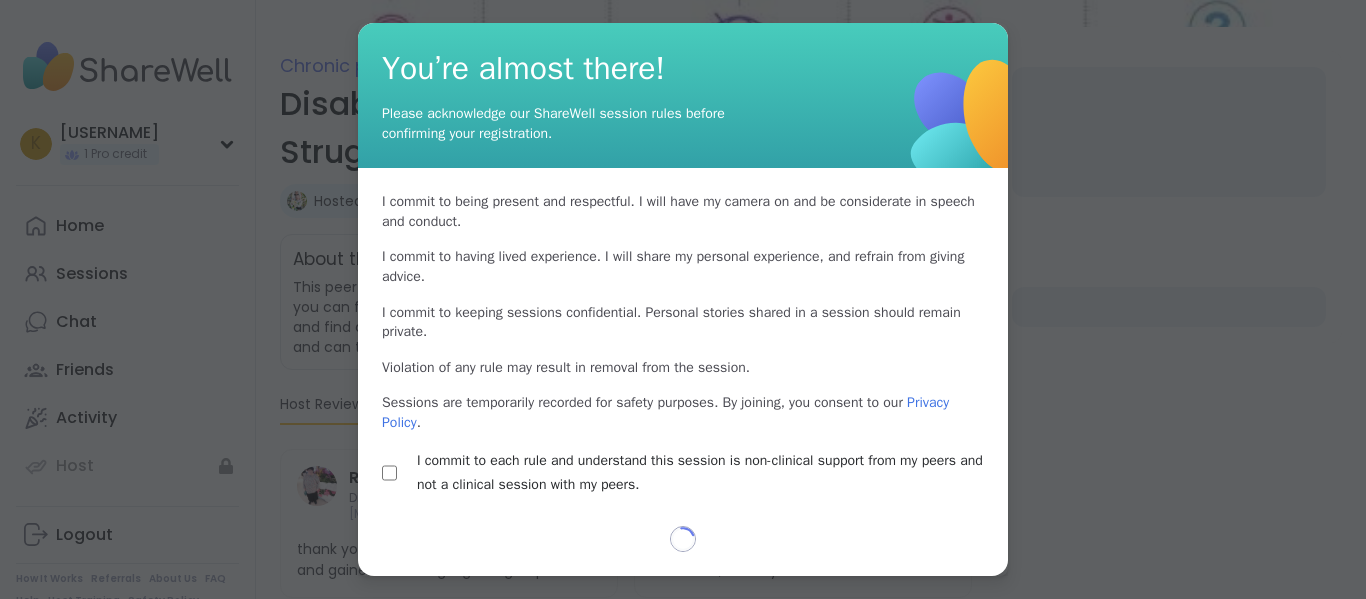 select on "**" 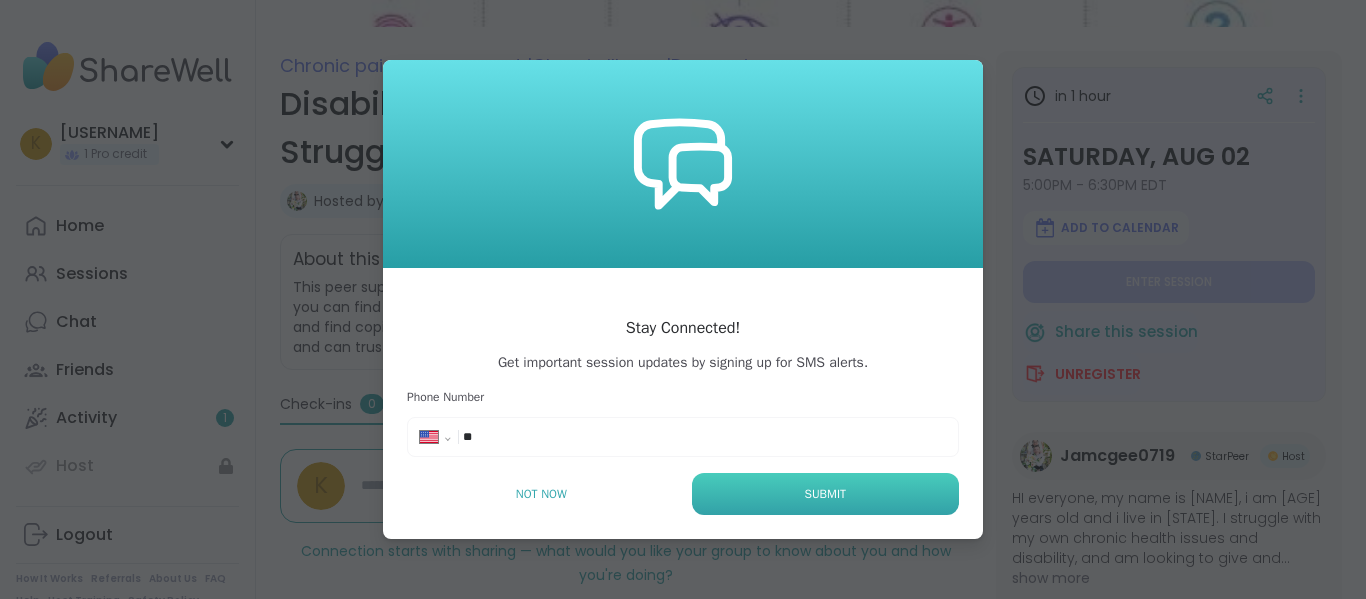 click on "Submit" at bounding box center [825, 494] 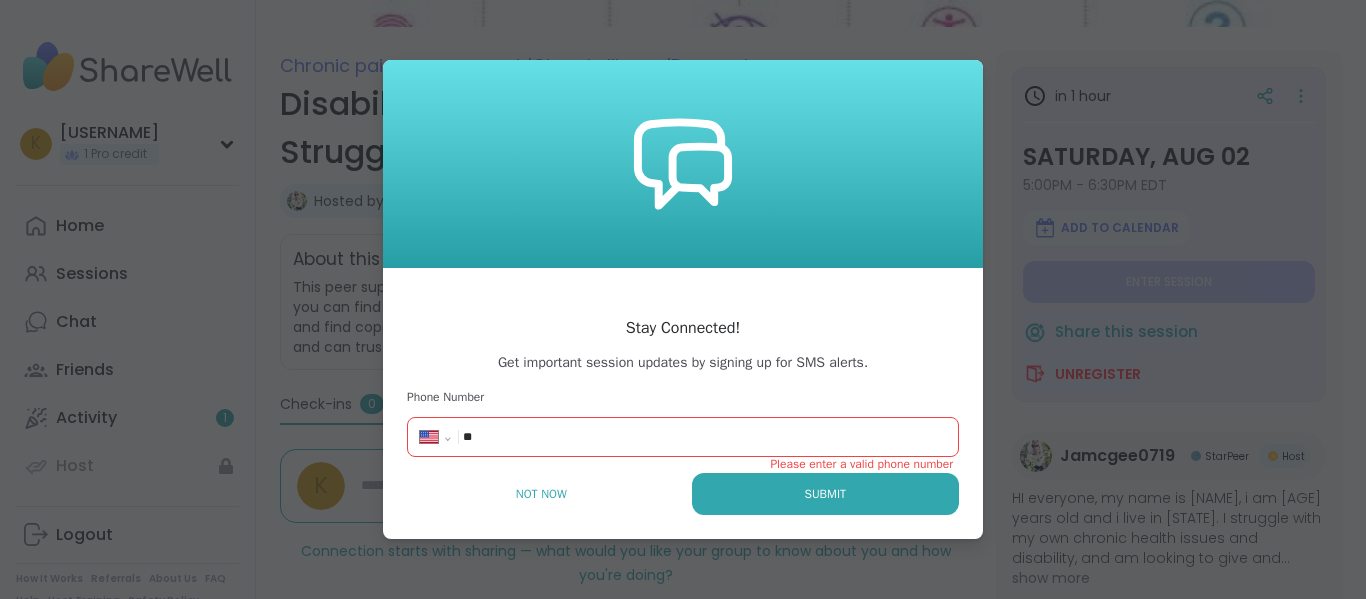 click on "**********" at bounding box center [683, 437] 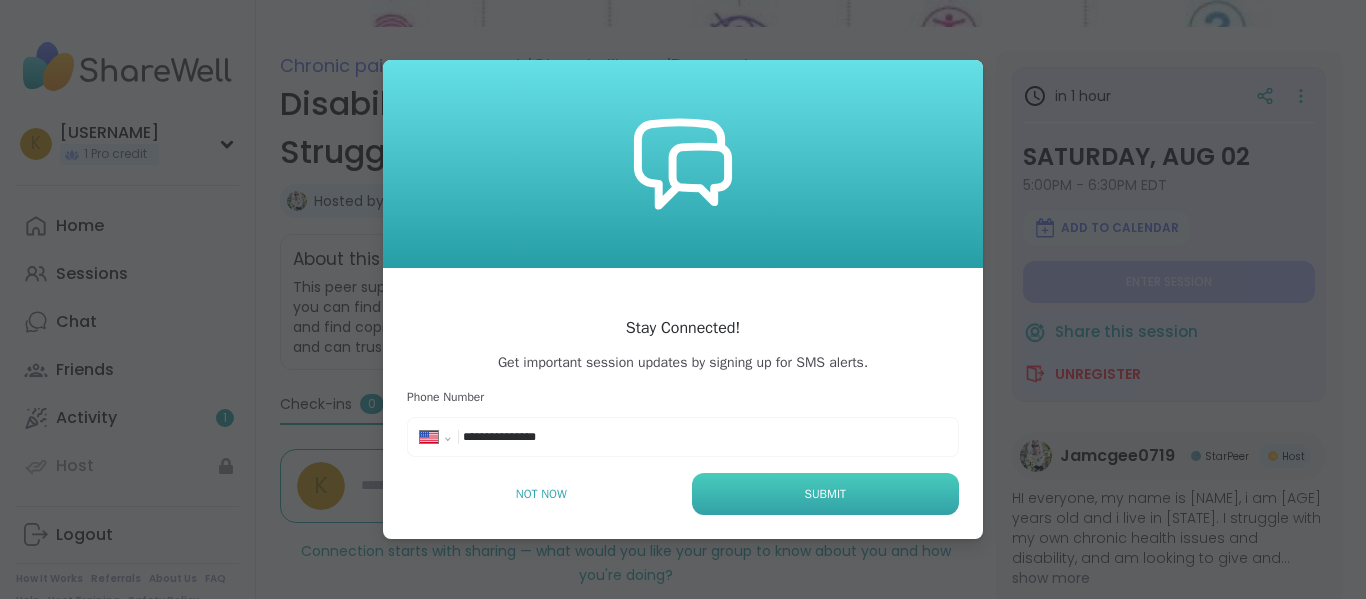 type on "**********" 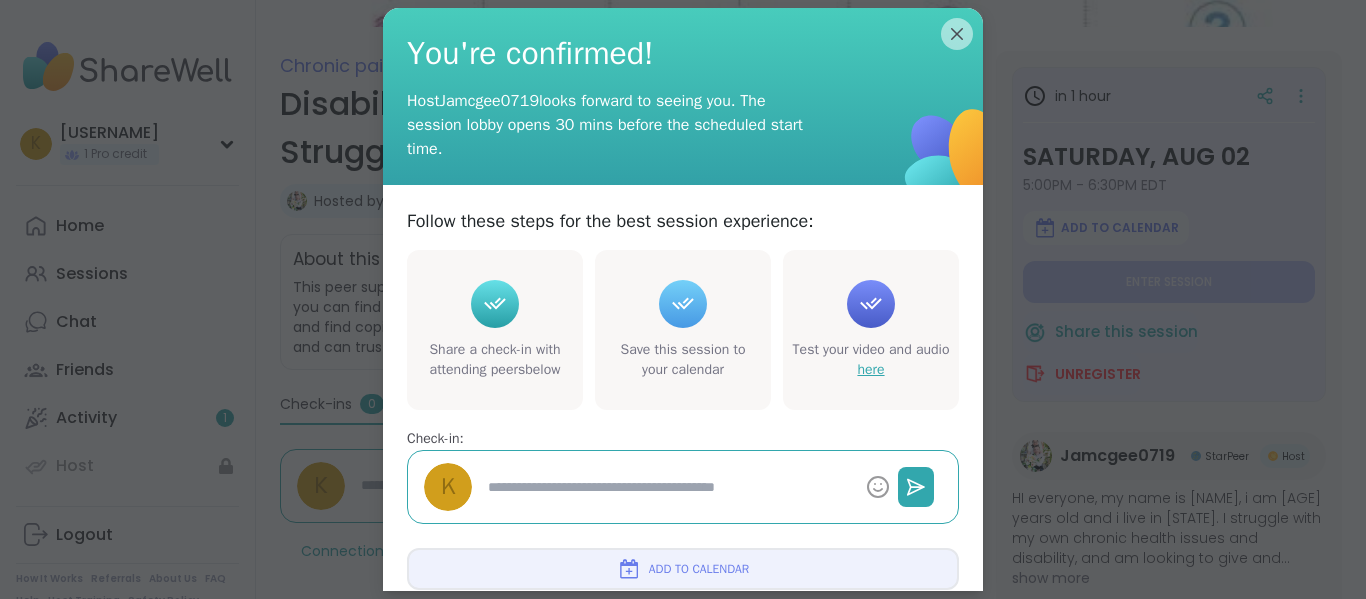 click on "here" at bounding box center (870, 369) 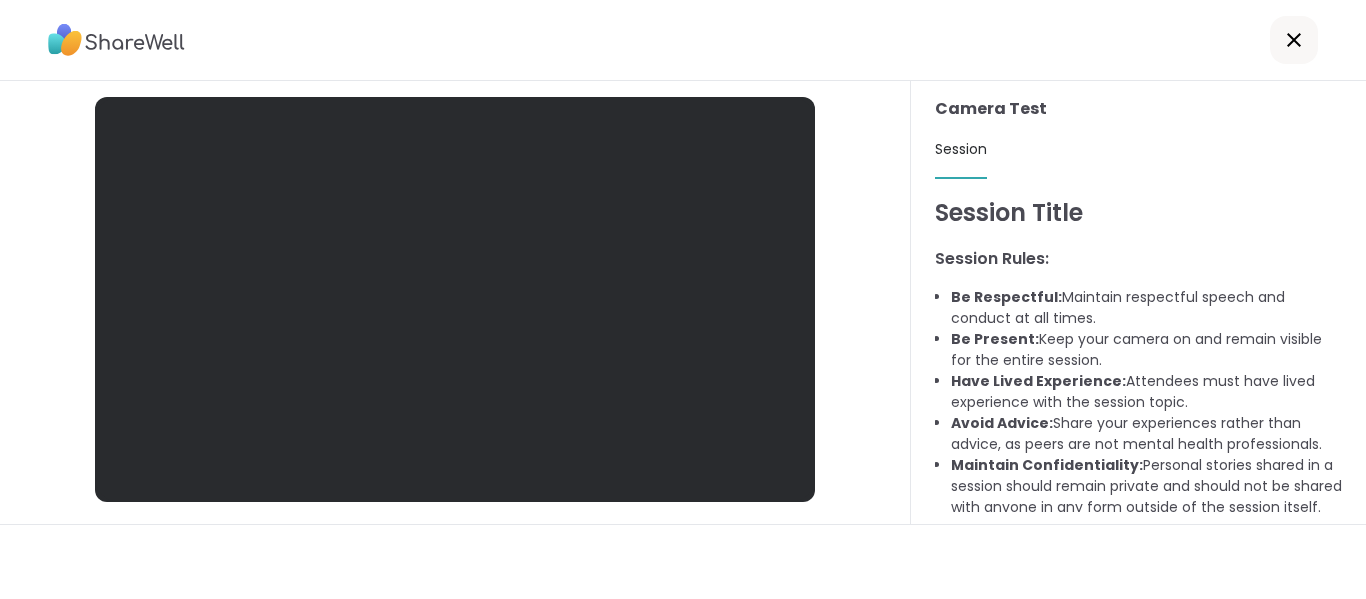 scroll, scrollTop: 0, scrollLeft: 0, axis: both 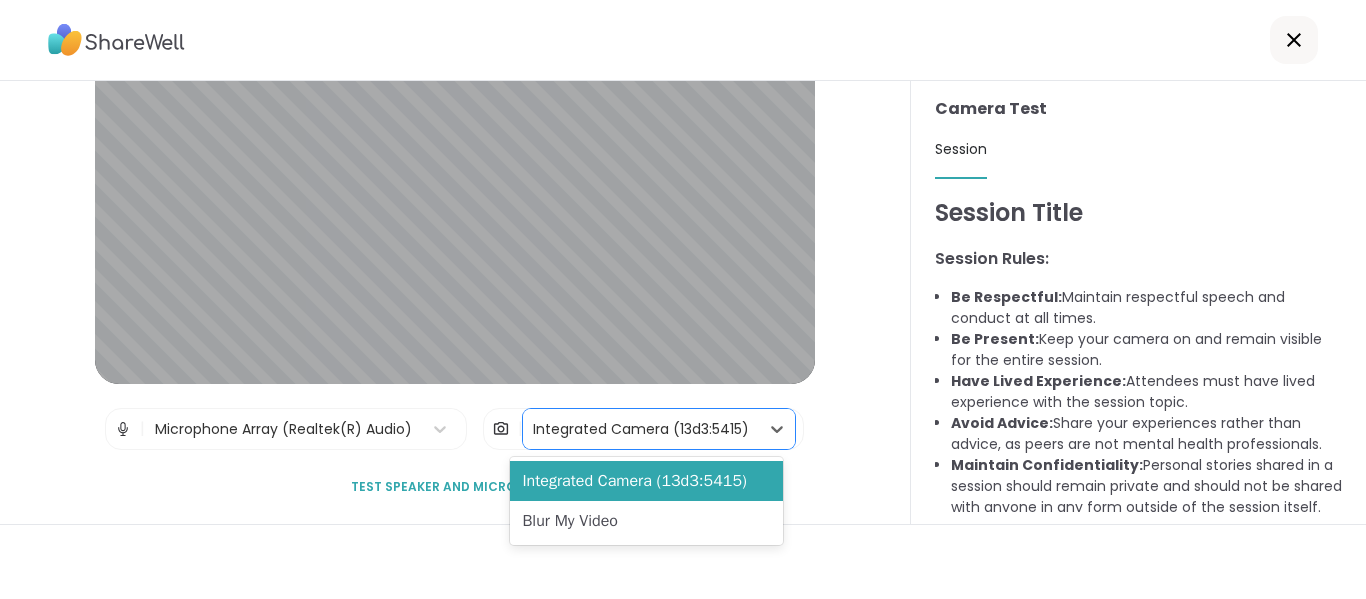 click on "Integrated Camera (13d3:5415)" at bounding box center (641, 429) 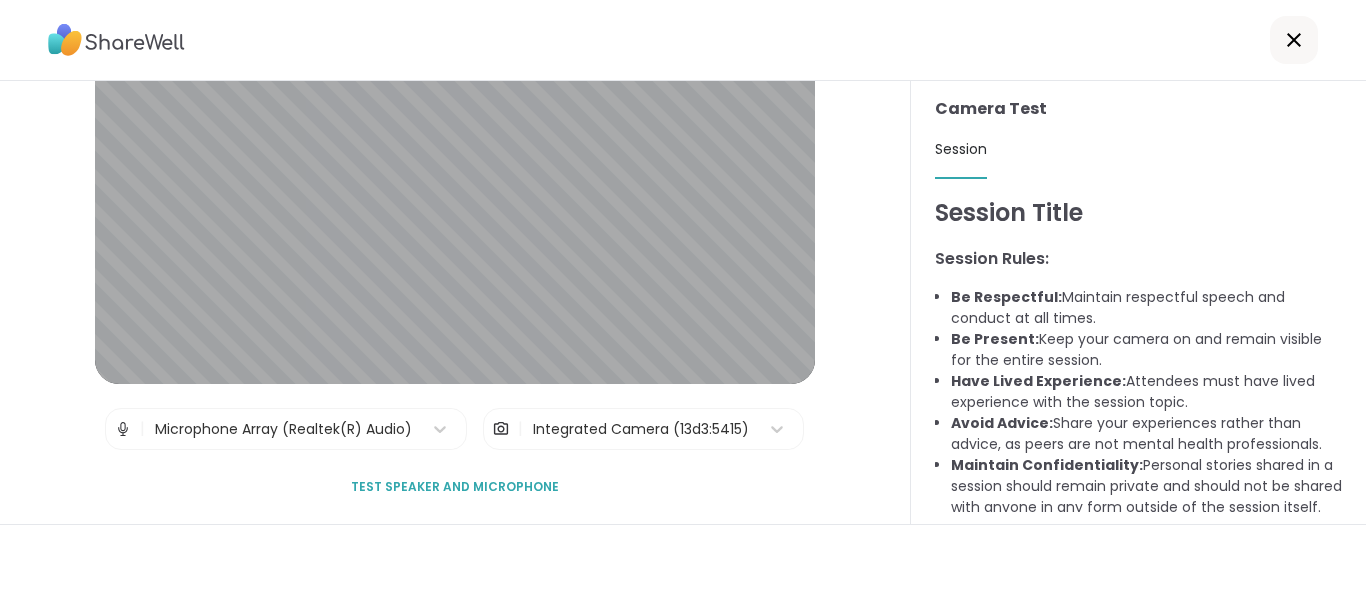 click at bounding box center [501, 429] 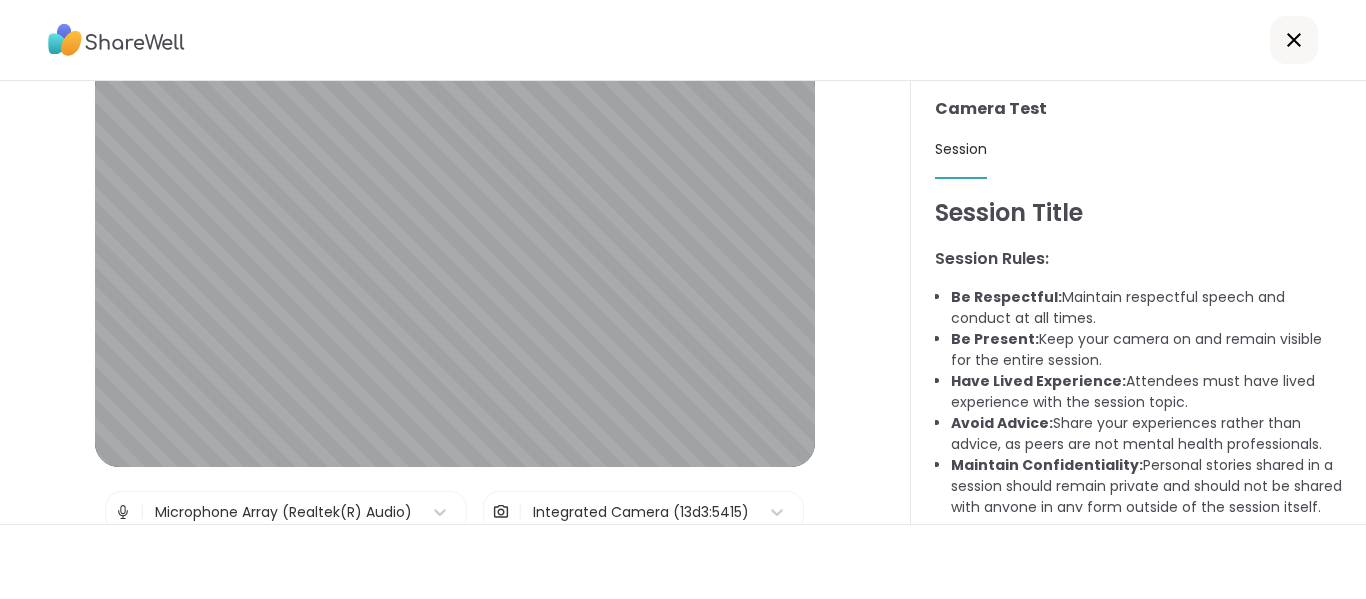 scroll, scrollTop: 0, scrollLeft: 0, axis: both 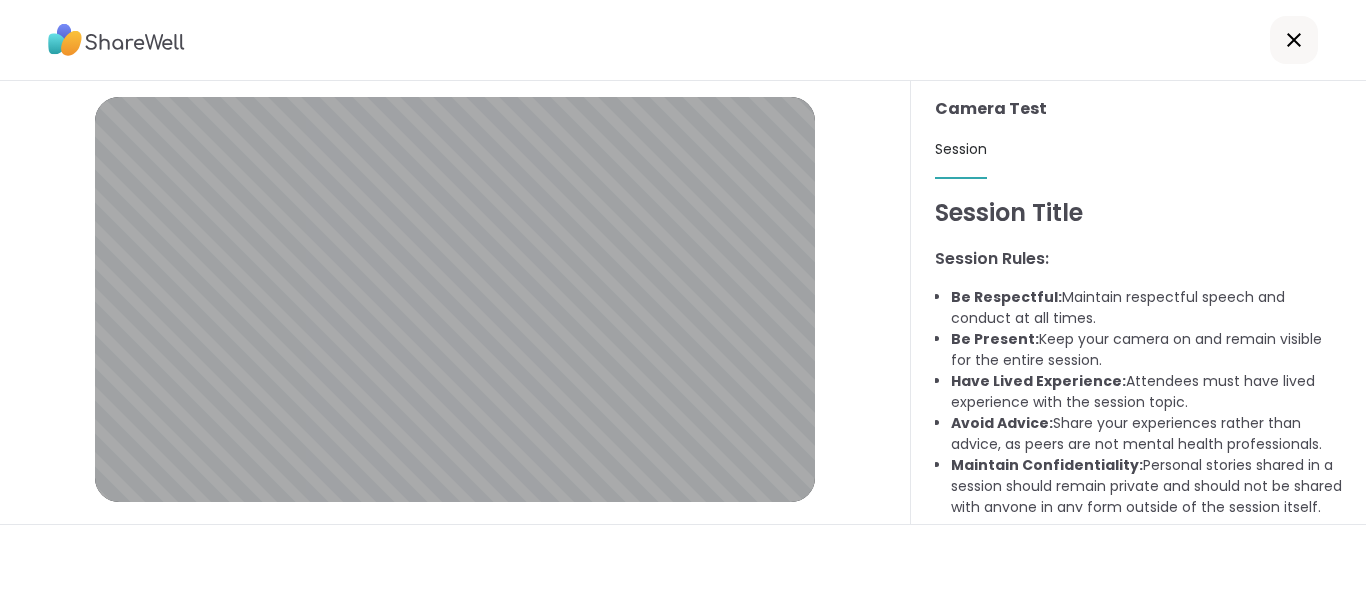 click on "Session" at bounding box center [961, 149] 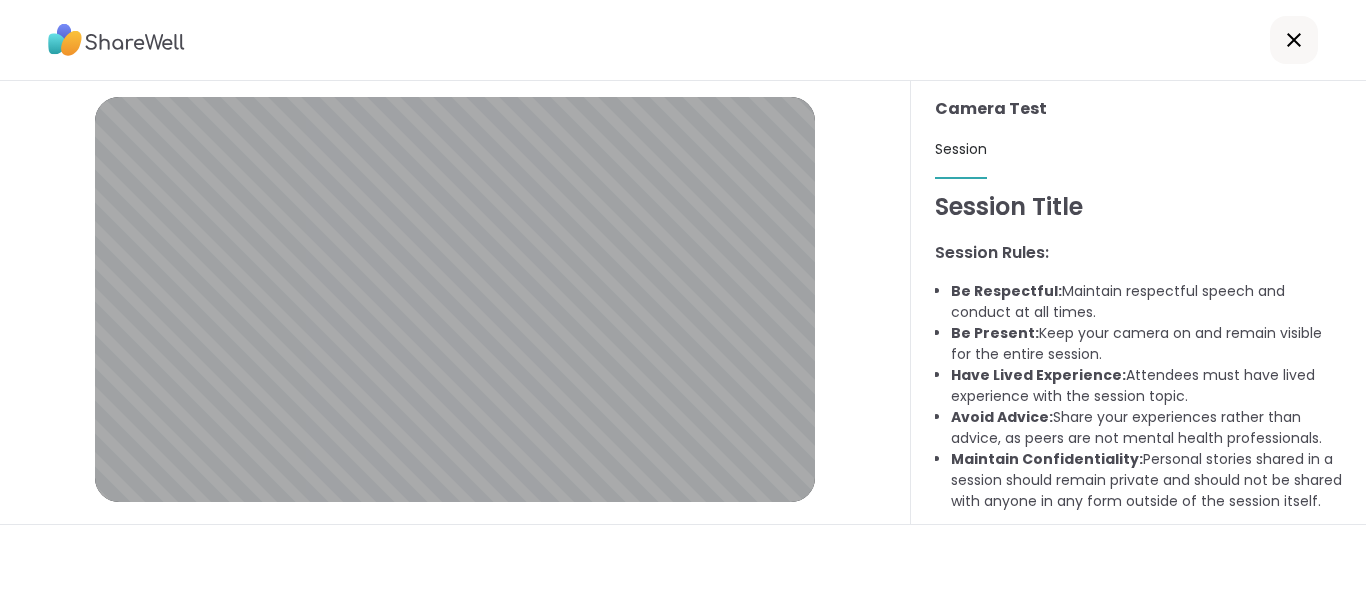 scroll, scrollTop: 0, scrollLeft: 0, axis: both 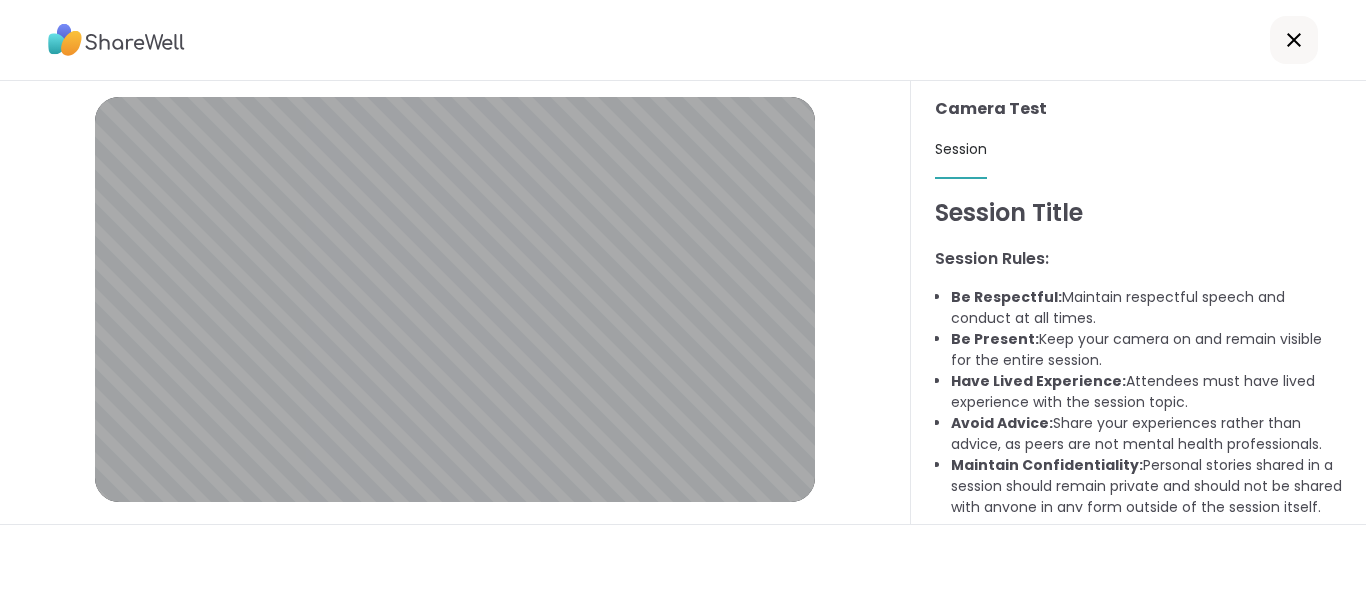 click on "Session" at bounding box center [961, 150] 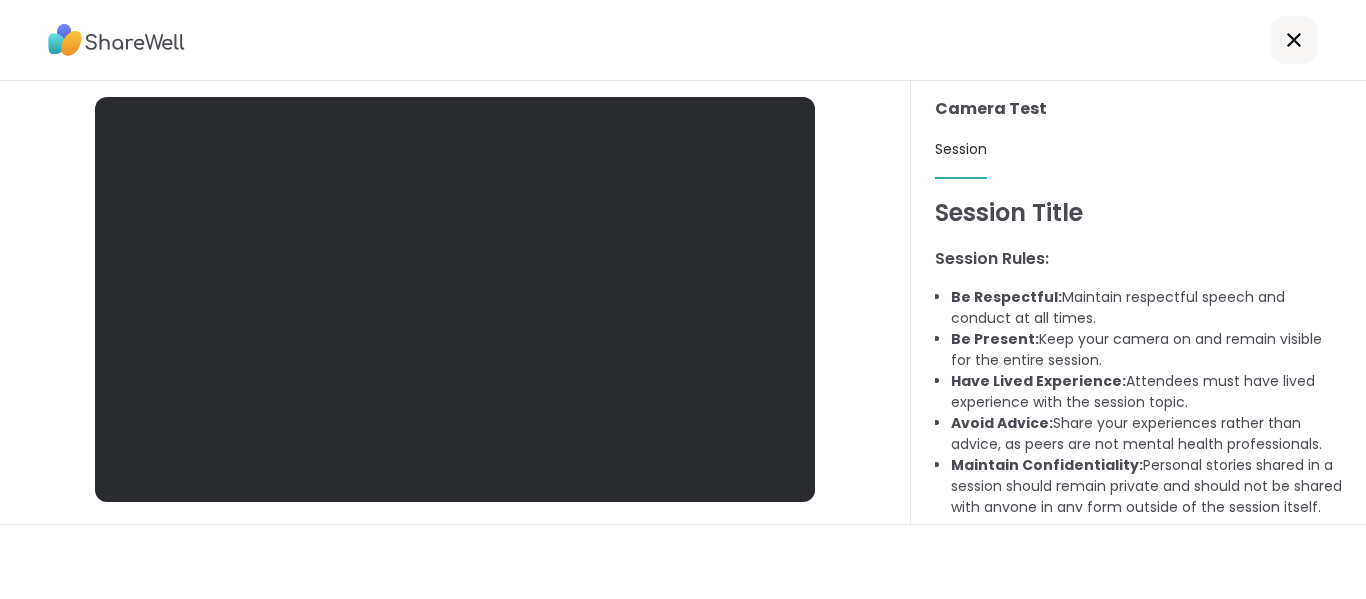scroll, scrollTop: 0, scrollLeft: 0, axis: both 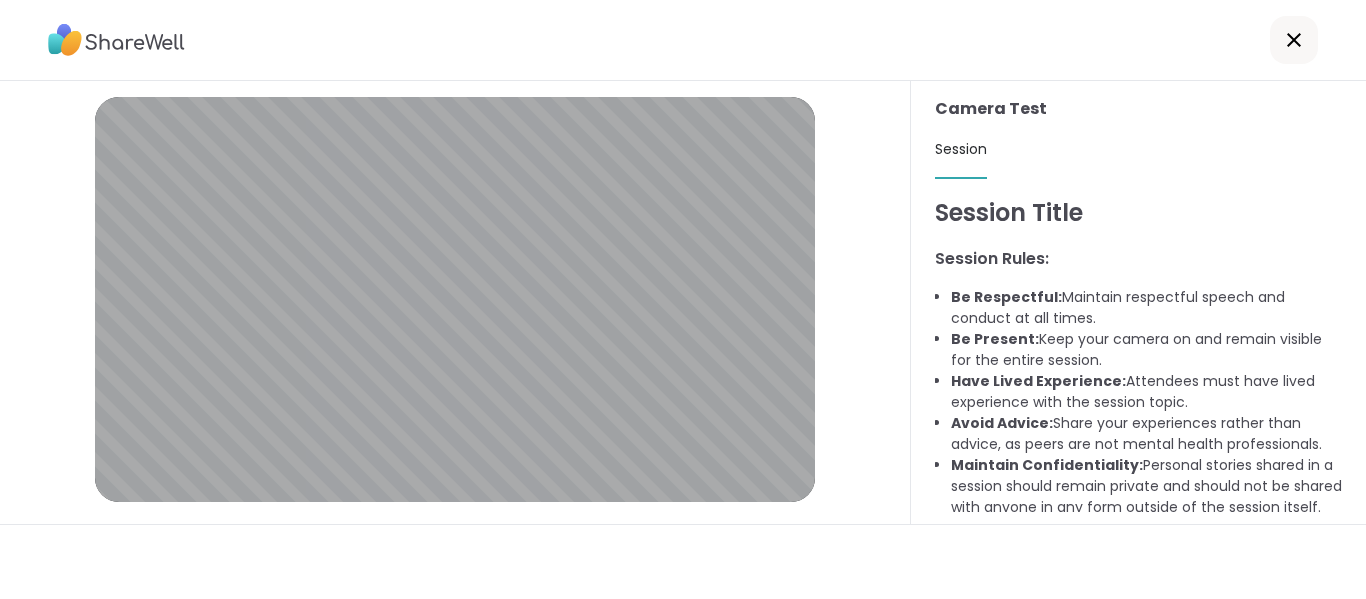 click on "Session" at bounding box center (961, 149) 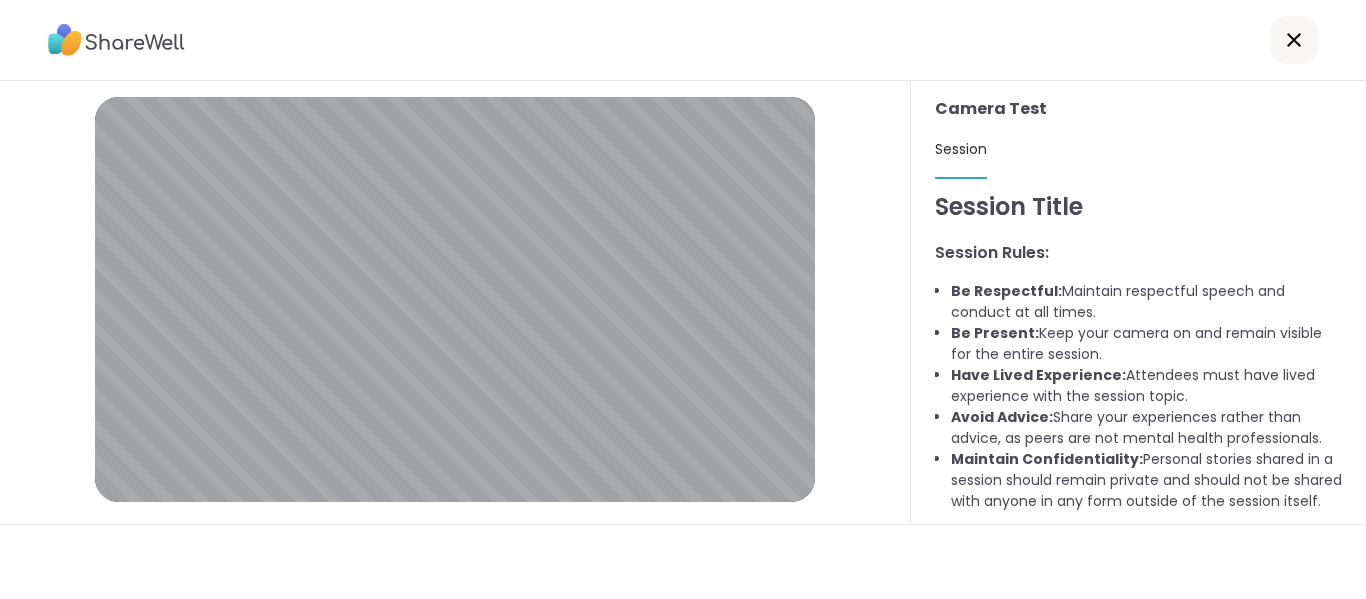 scroll, scrollTop: 27, scrollLeft: 0, axis: vertical 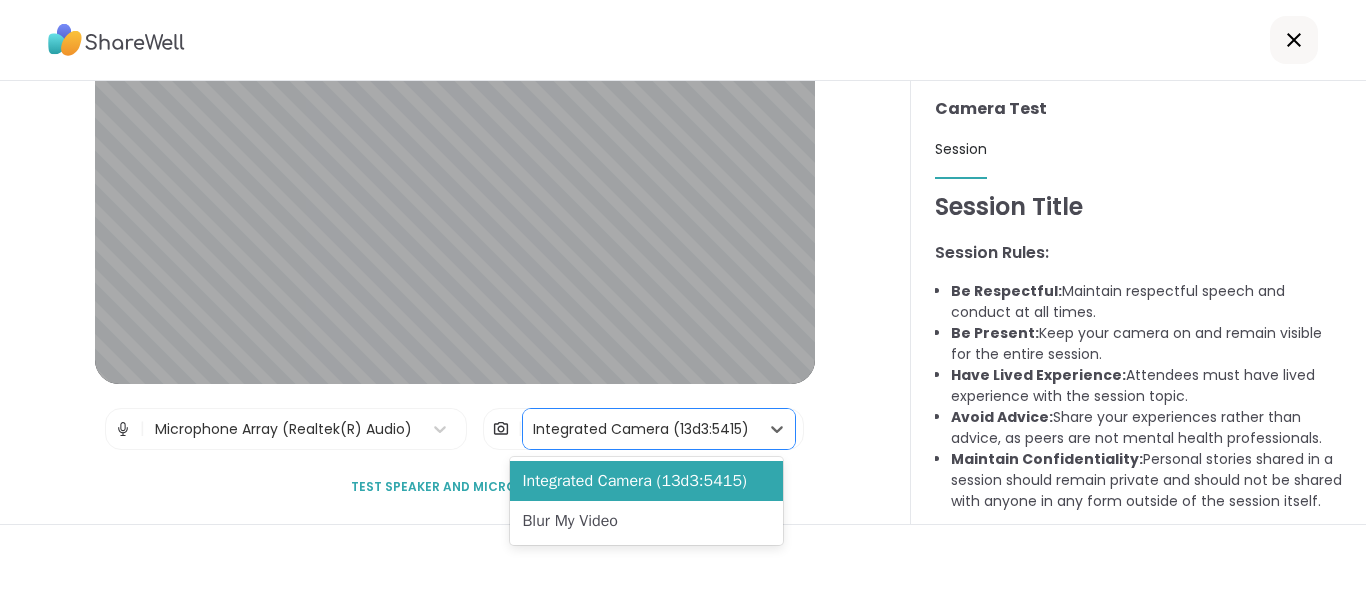 click on "Integrated Camera (13d3:5415)" at bounding box center [641, 429] 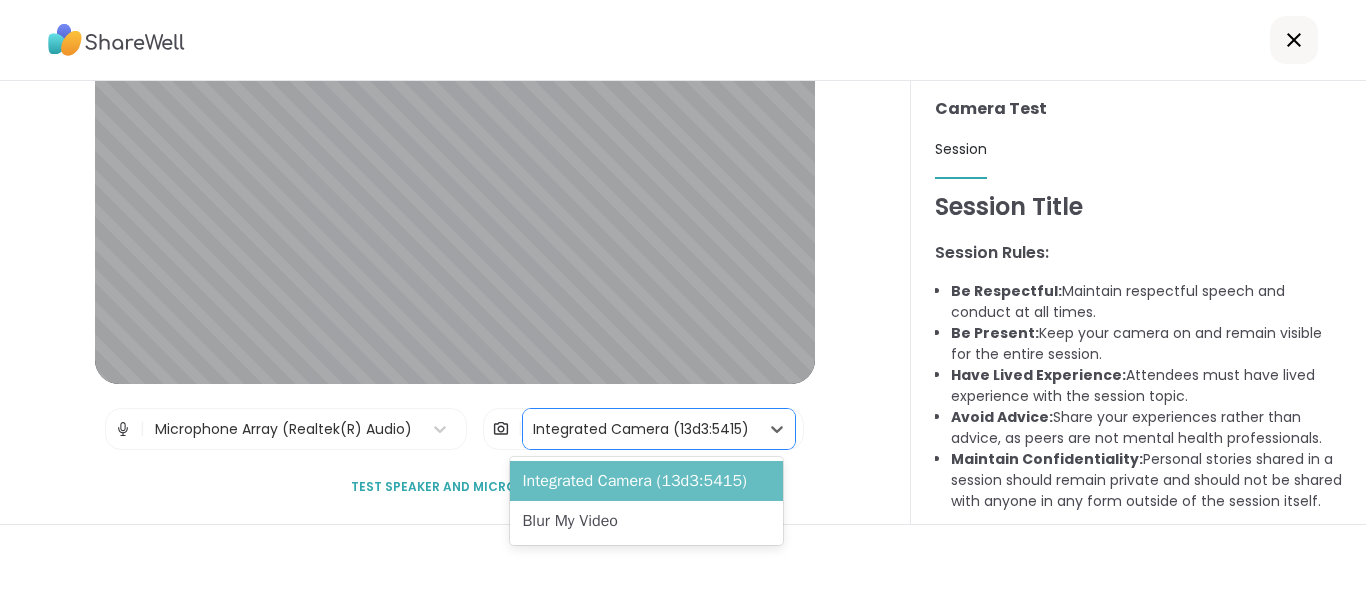 click on "Integrated Camera (13d3:5415)" at bounding box center [646, 481] 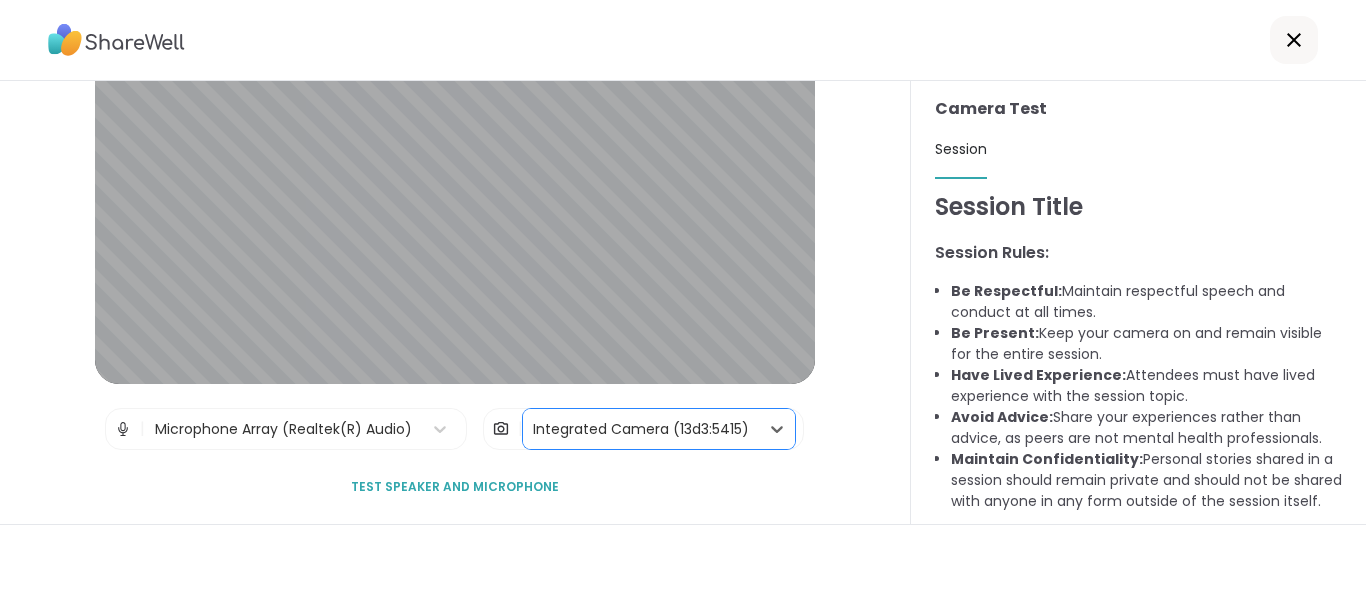 click on "Integrated Camera (13d3:5415)" at bounding box center [641, 429] 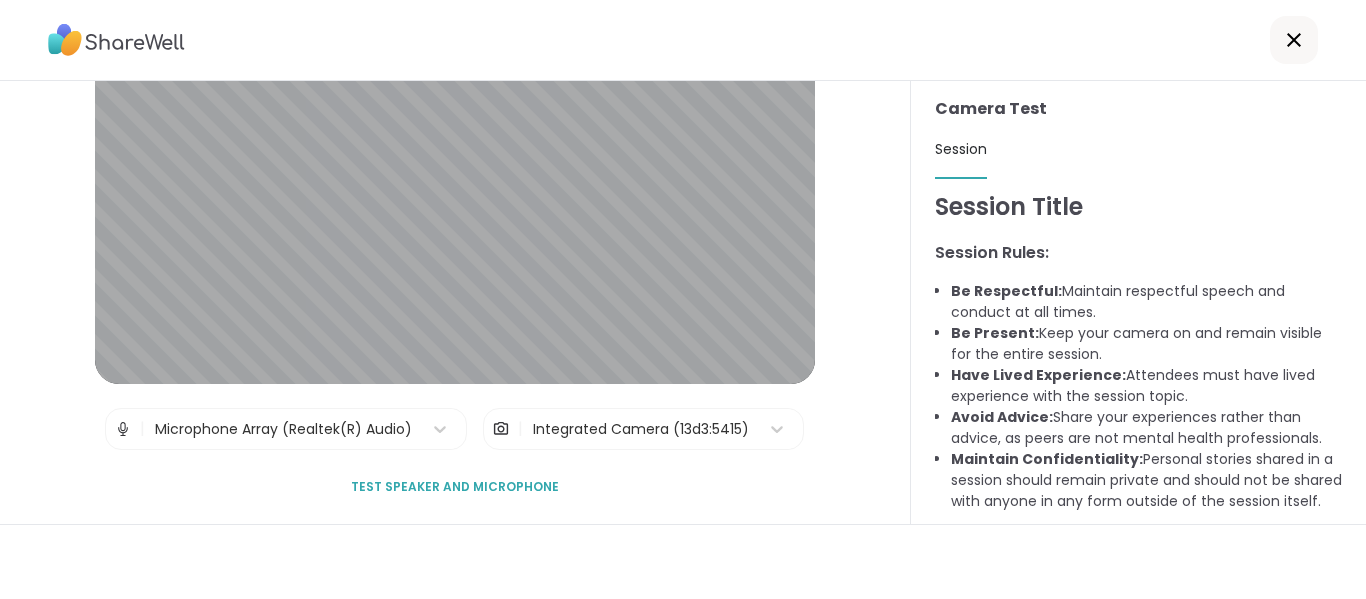 click on "Test speaker and microphone" at bounding box center [455, 487] 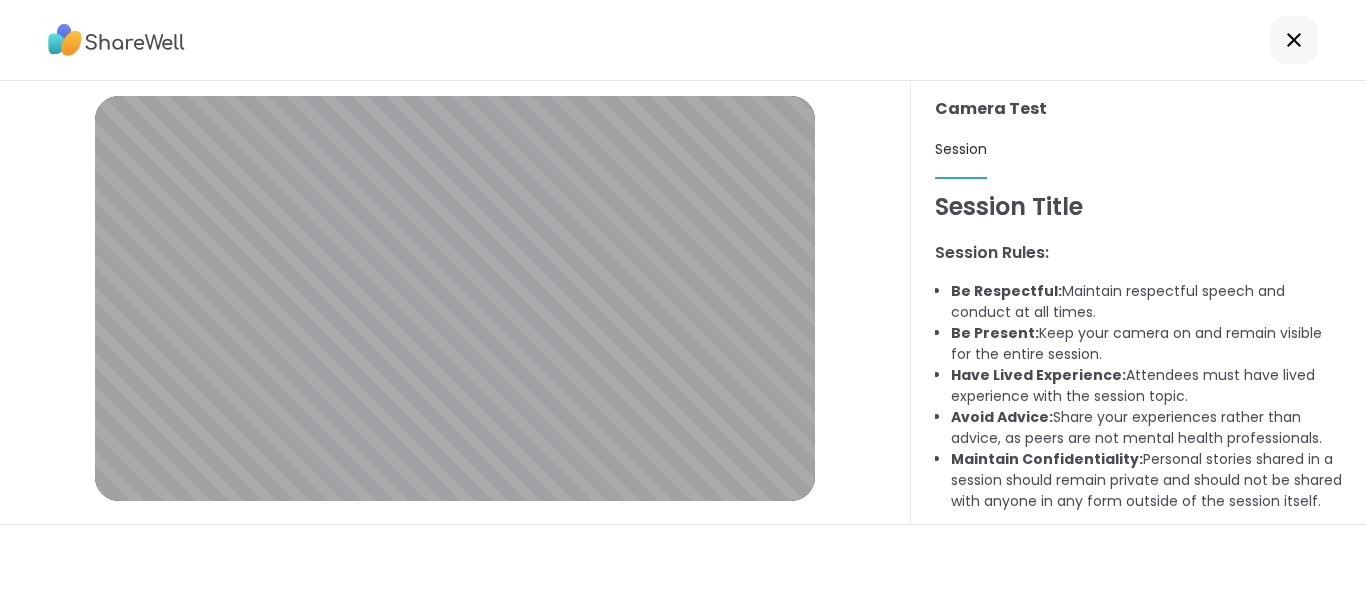 scroll, scrollTop: 0, scrollLeft: 0, axis: both 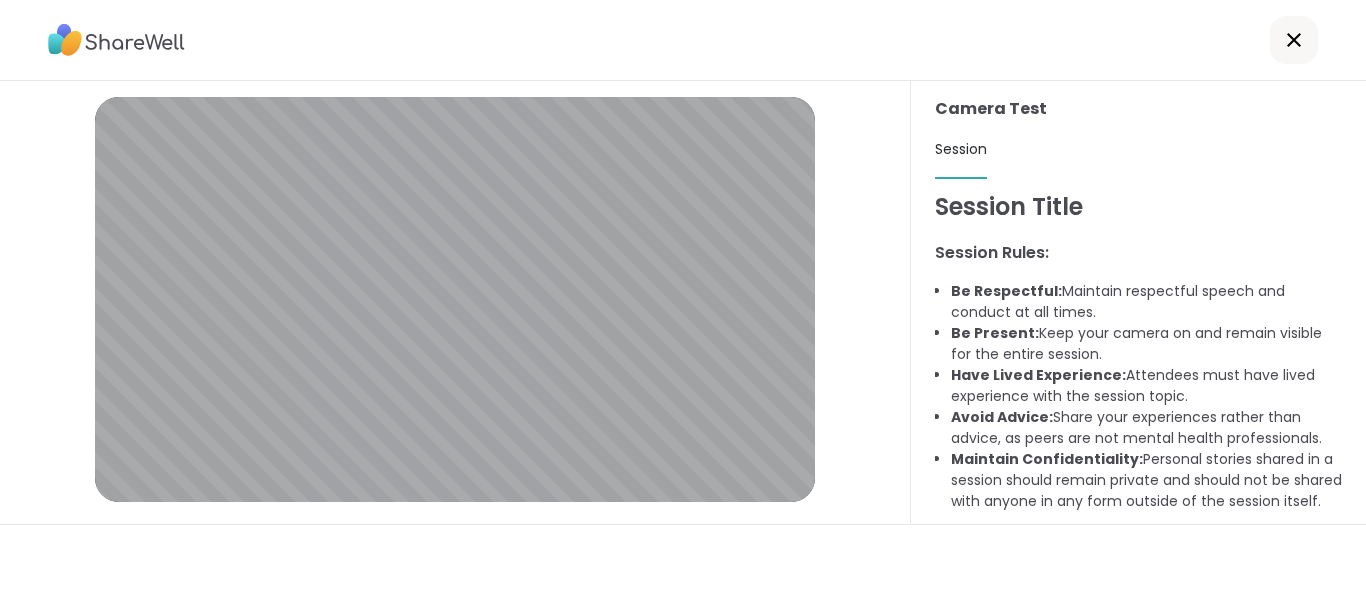 click on "Session" at bounding box center [961, 149] 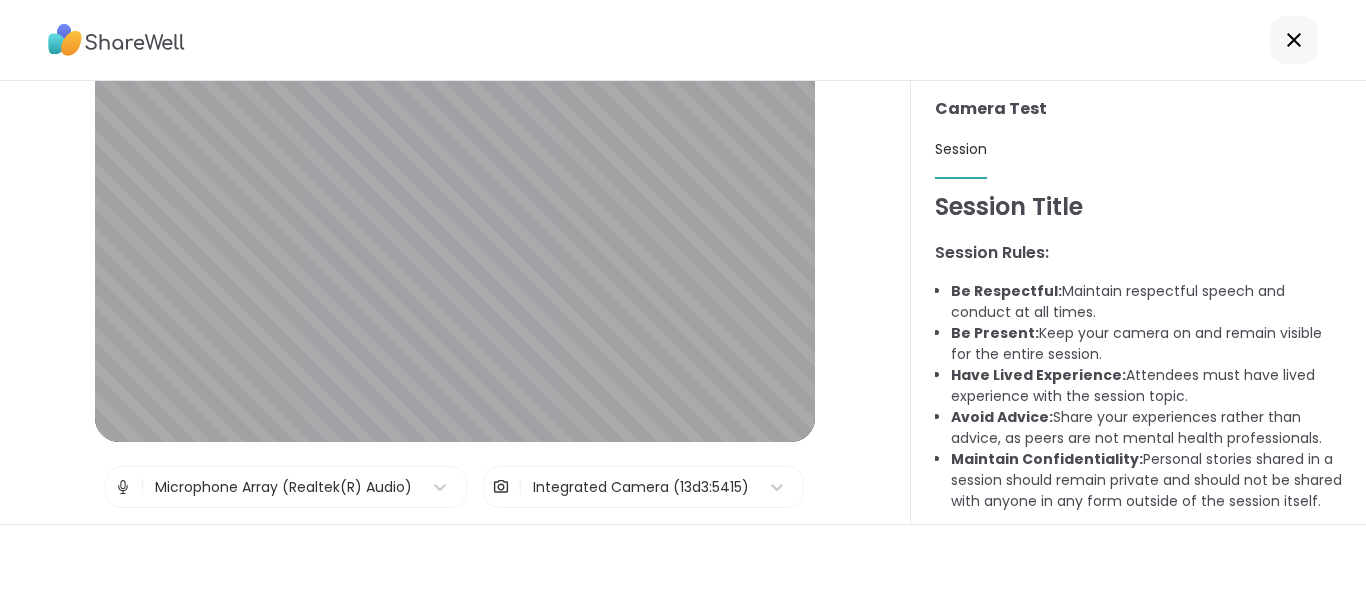 scroll, scrollTop: 0, scrollLeft: 0, axis: both 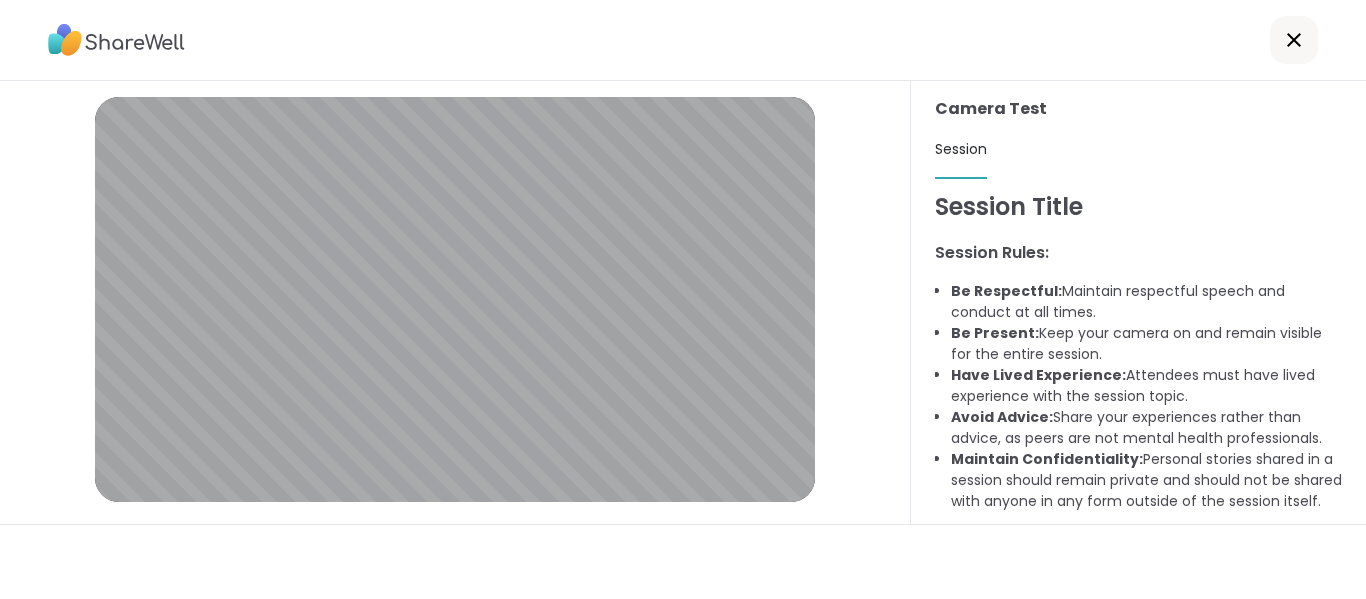 click on "Session" at bounding box center (961, 149) 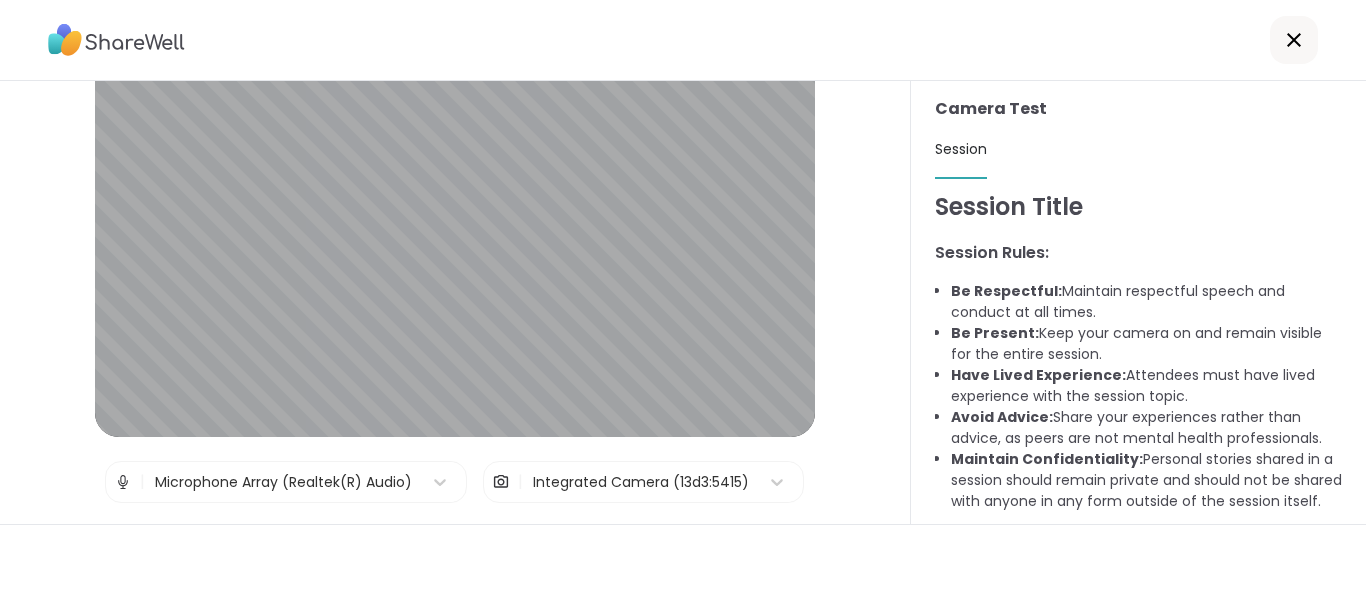 scroll, scrollTop: 100, scrollLeft: 0, axis: vertical 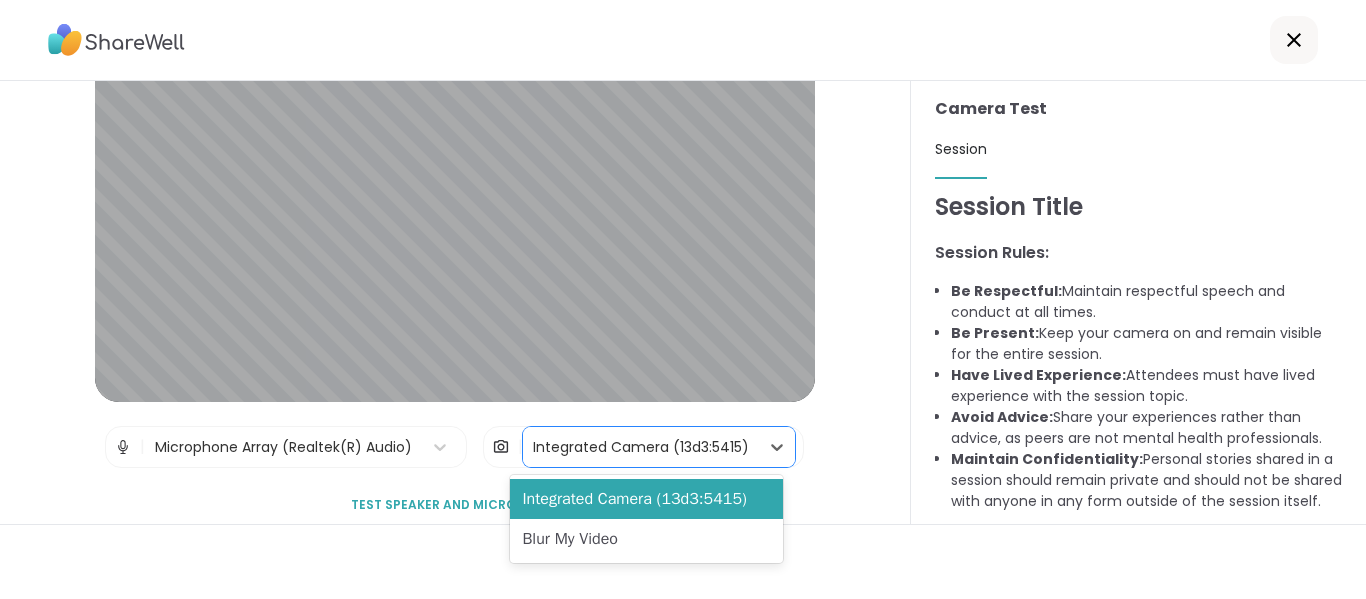 click on "Integrated Camera (13d3:5415)" at bounding box center (641, 447) 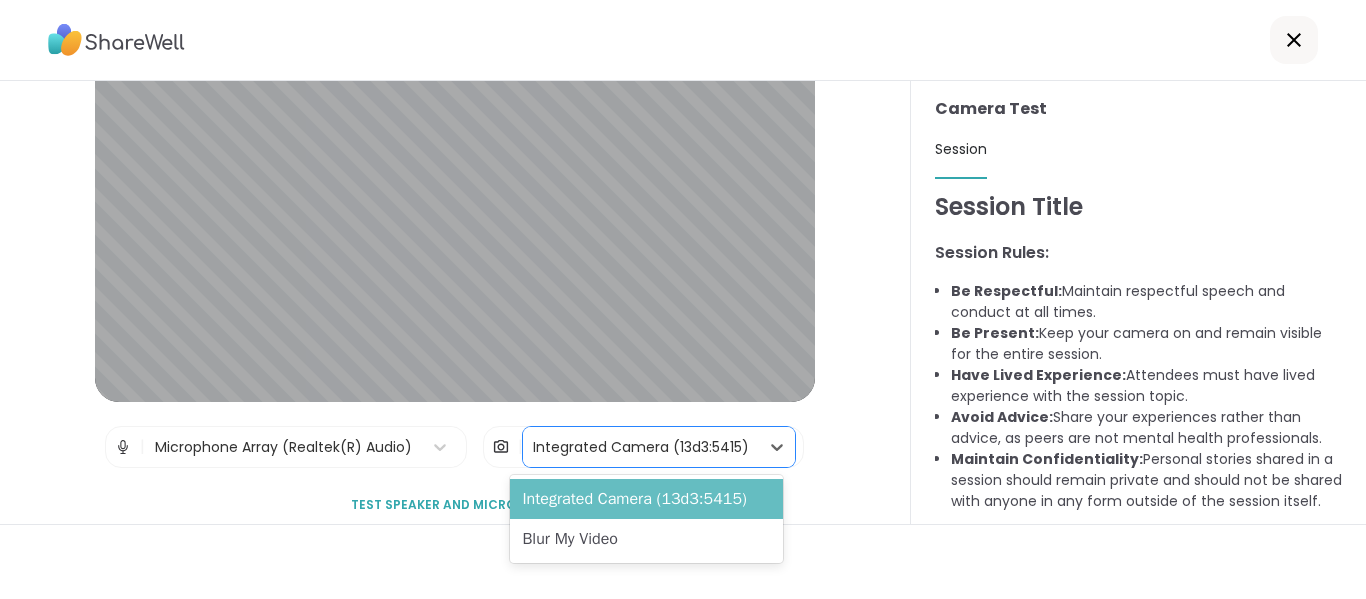 click on "Integrated Camera (13d3:5415)" at bounding box center (646, 499) 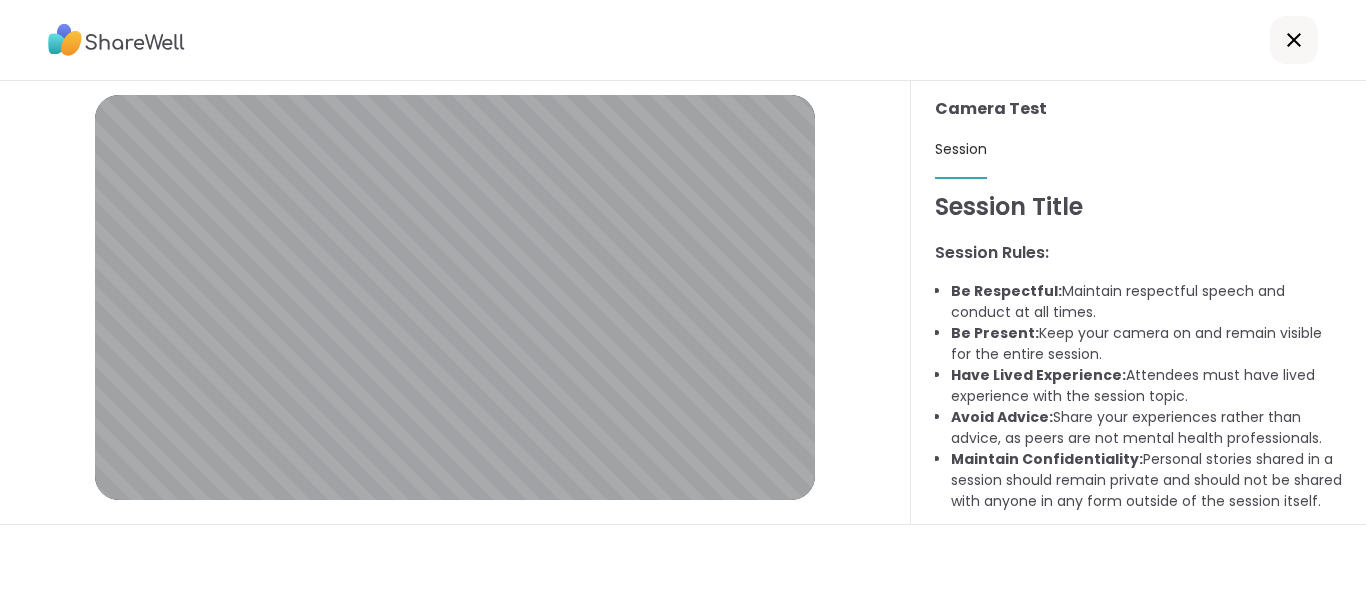 scroll, scrollTop: 0, scrollLeft: 0, axis: both 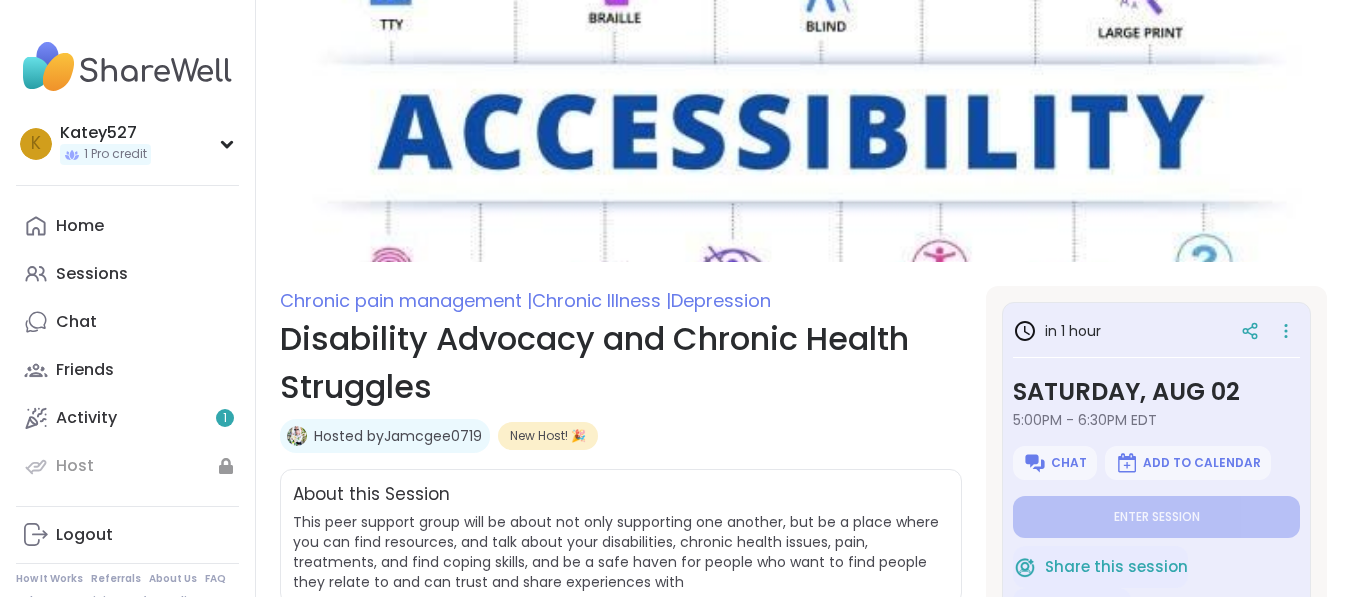 type on "*" 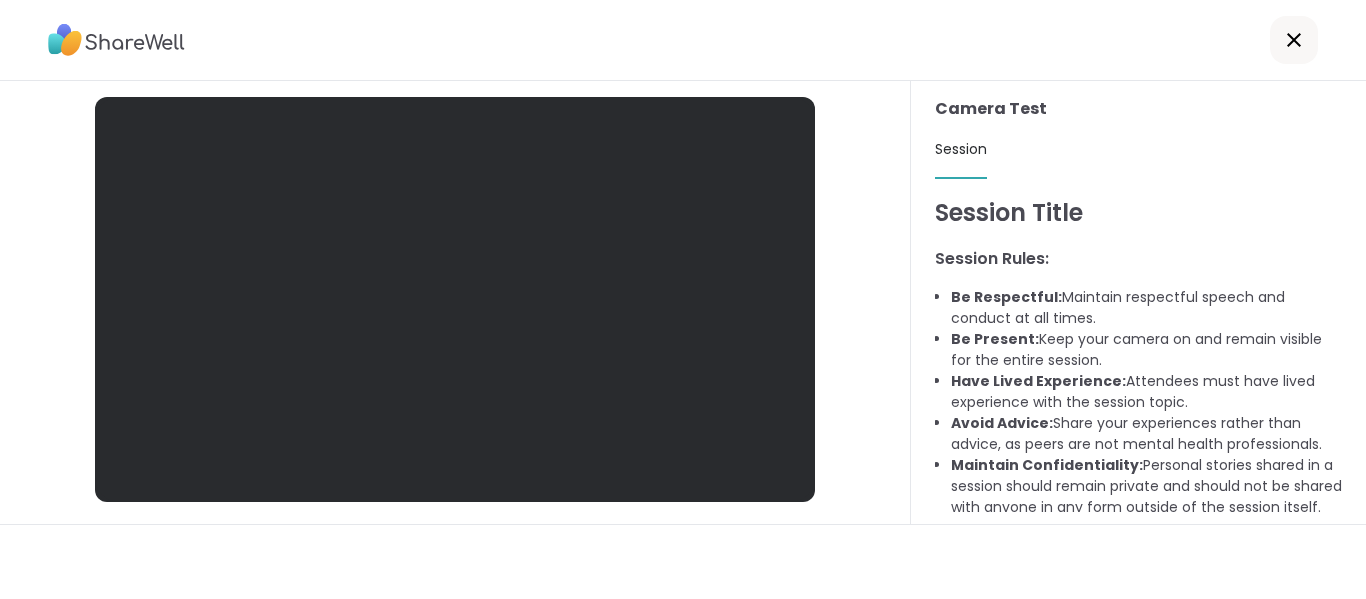 scroll, scrollTop: 0, scrollLeft: 0, axis: both 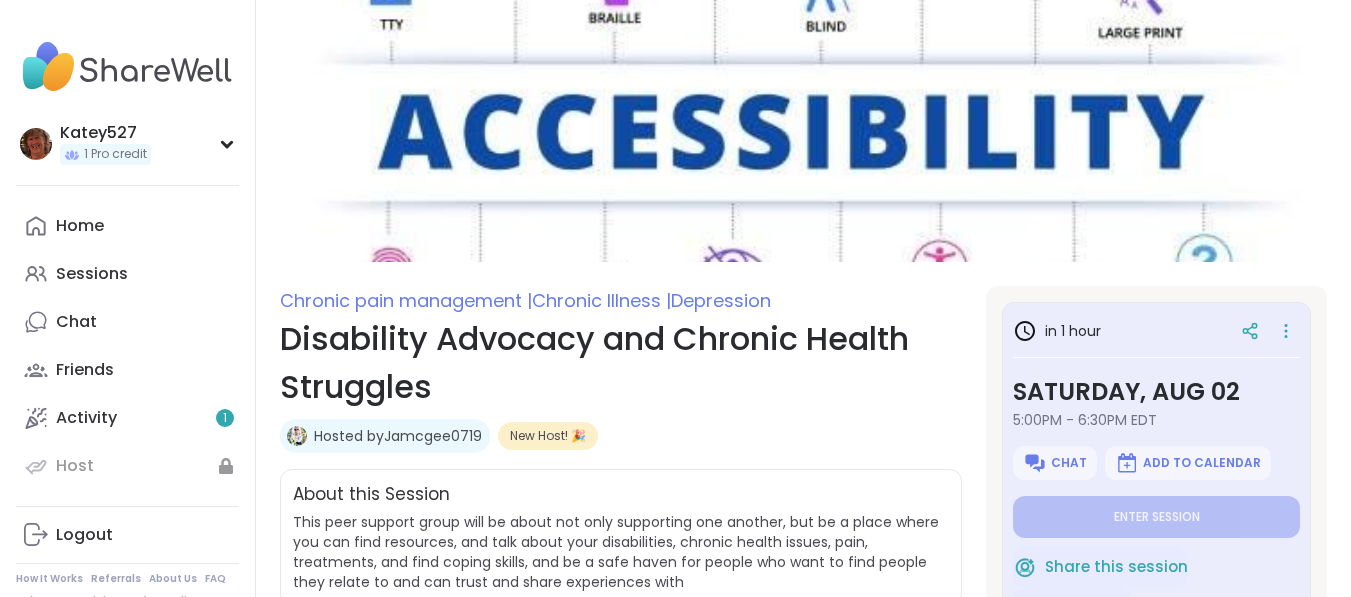type on "*" 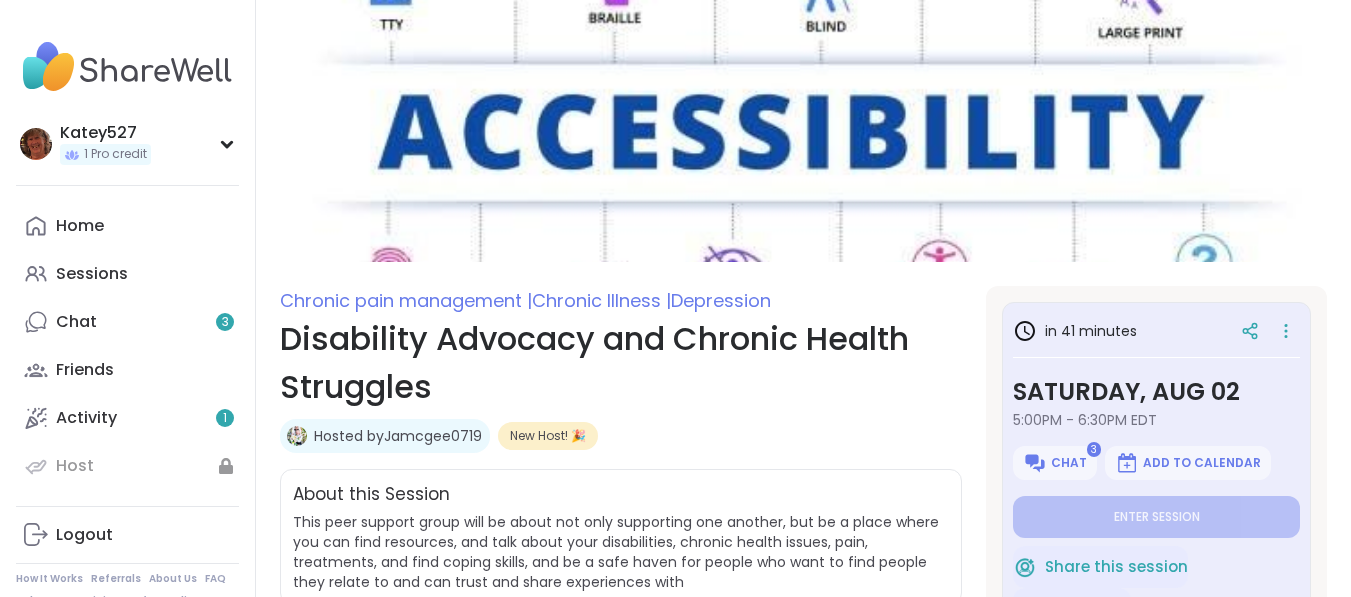 type on "*" 